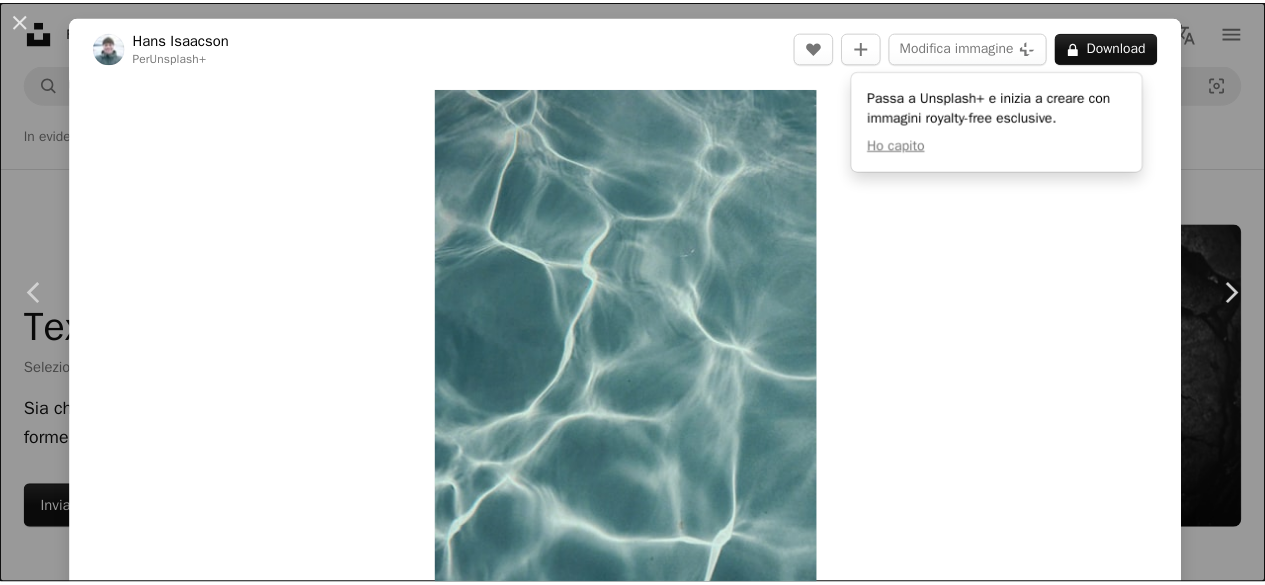 scroll, scrollTop: 13600, scrollLeft: 0, axis: vertical 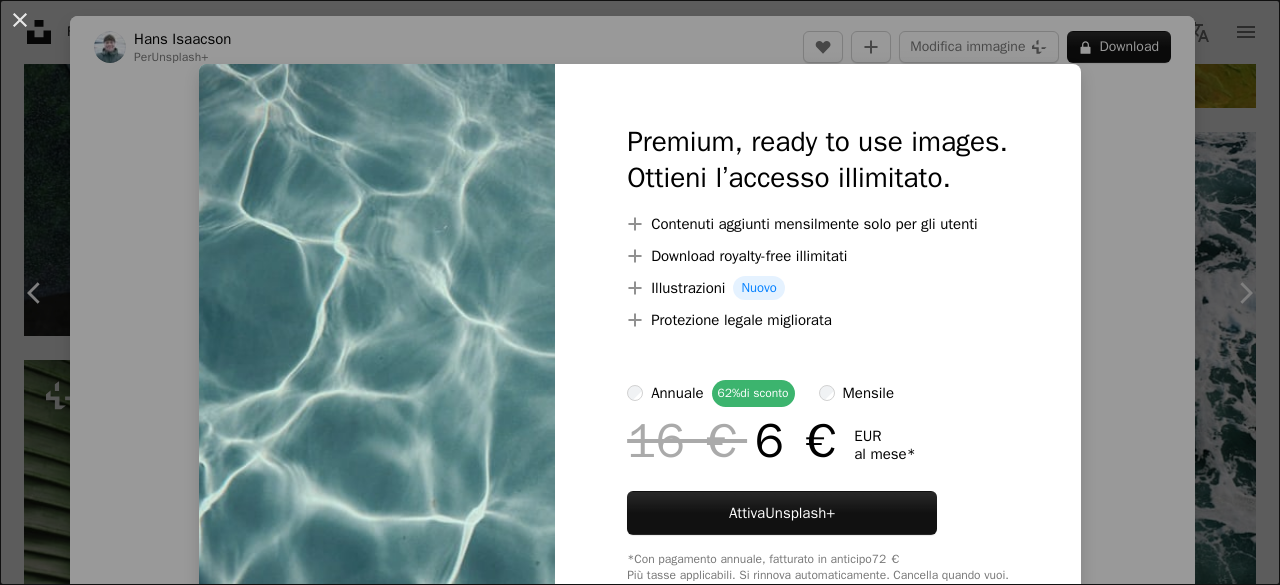 click on "An X shape Premium, ready to use images. Ottieni l’accesso illimitato. A plus sign Contenuti aggiunti mensilmente solo per gli utenti A plus sign Download royalty-free illimitati A plus sign Illustrazioni  Nuovo A plus sign Protezione legale migliorata annuale 62%  di sconto mensile 16 €   6 € EUR al mese * Attiva  Unsplash+ *Con pagamento annuale, fatturato in anticipo  72 € Più tasse applicabili. Si rinnova automaticamente. Cancella quando vuoi." at bounding box center (640, 292) 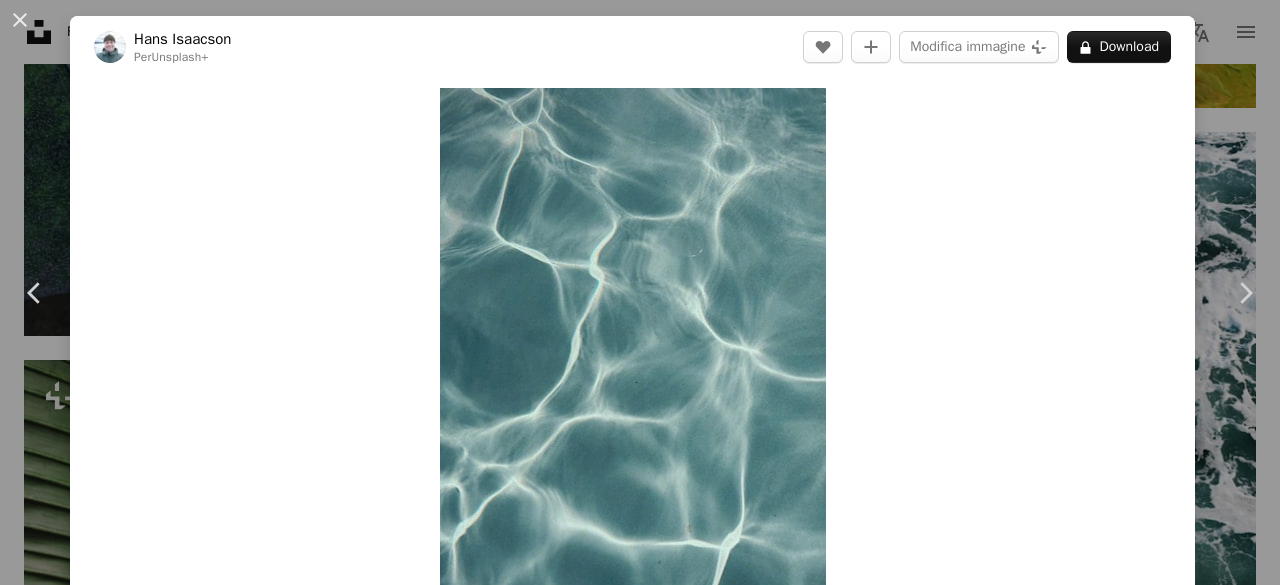 click on "An X shape" at bounding box center [20, 20] 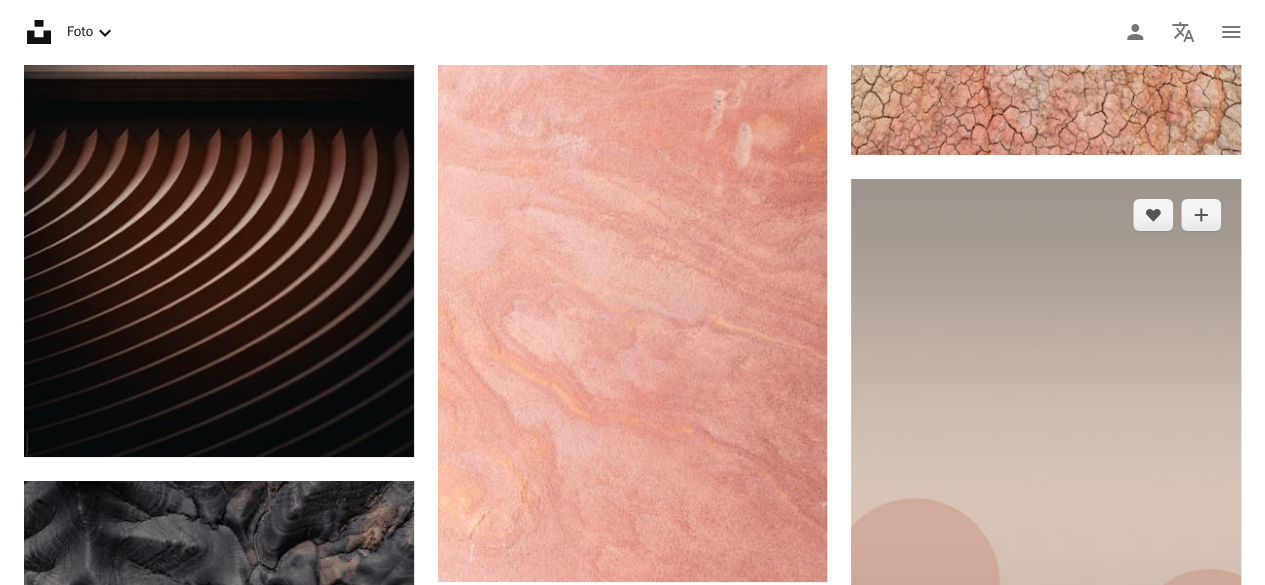 scroll, scrollTop: 18200, scrollLeft: 0, axis: vertical 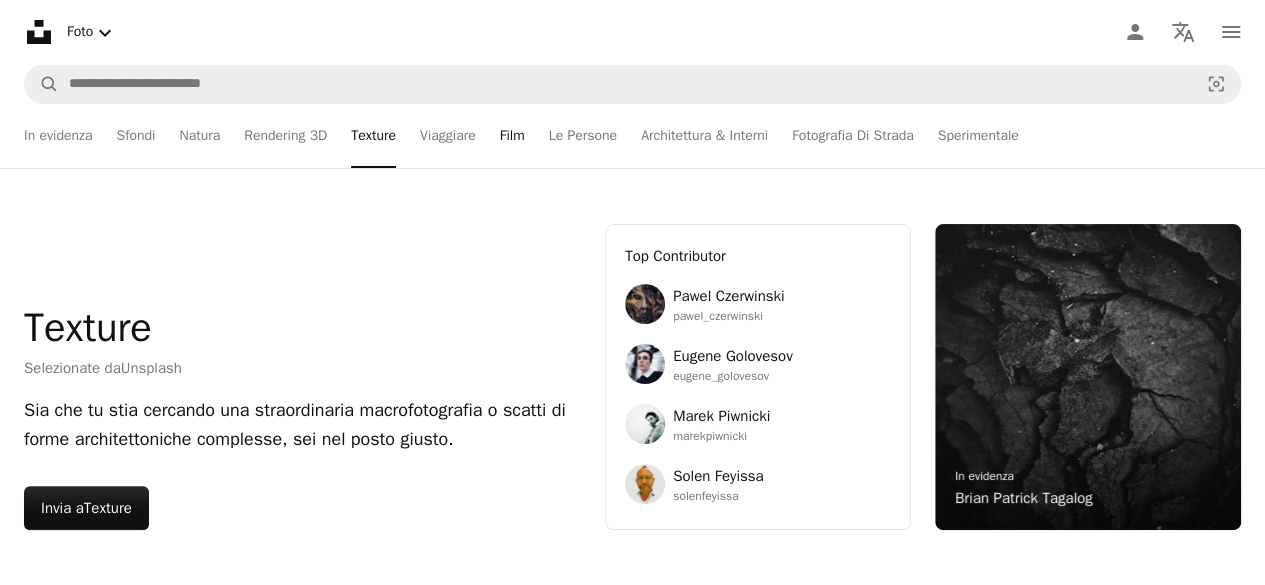 click on "Film" at bounding box center (512, 136) 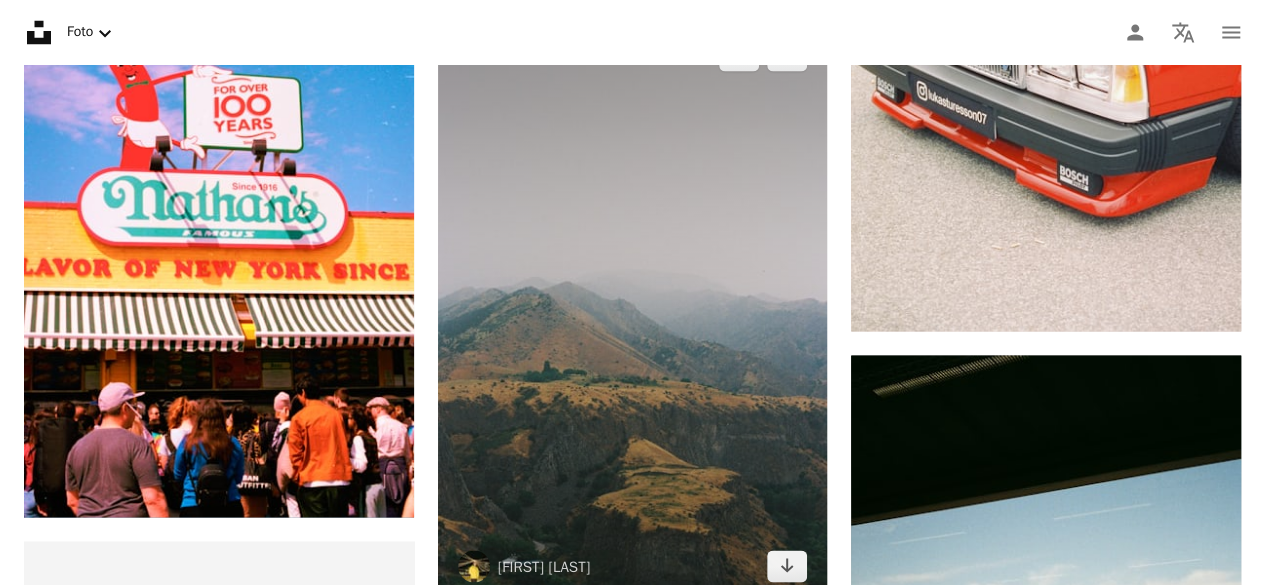 scroll, scrollTop: 5400, scrollLeft: 0, axis: vertical 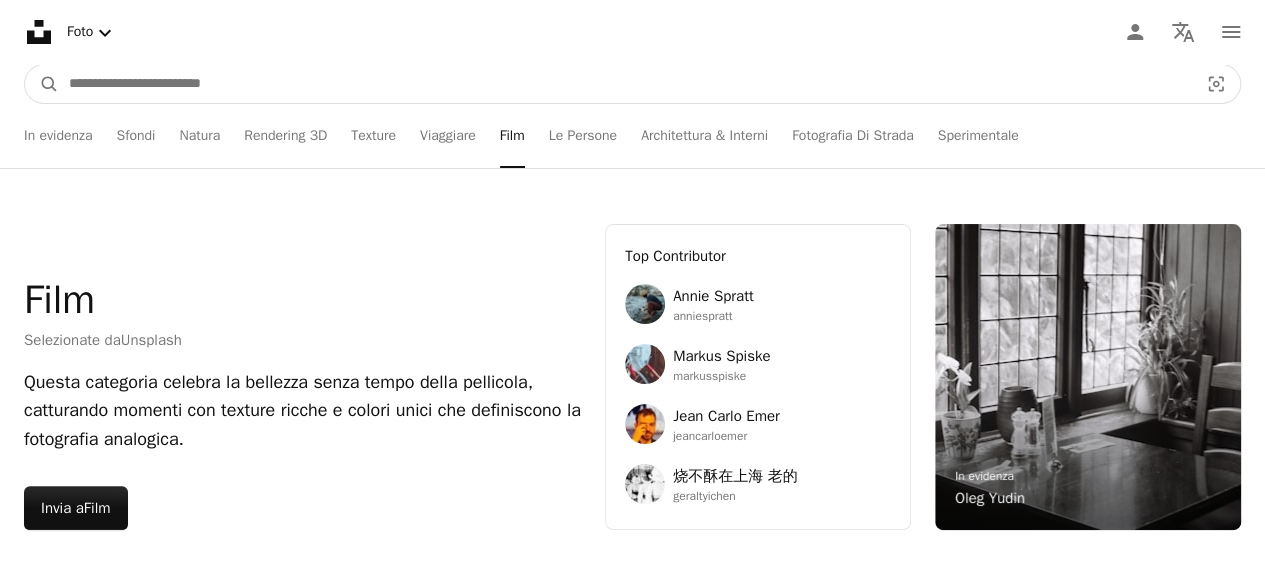 click at bounding box center (625, 84) 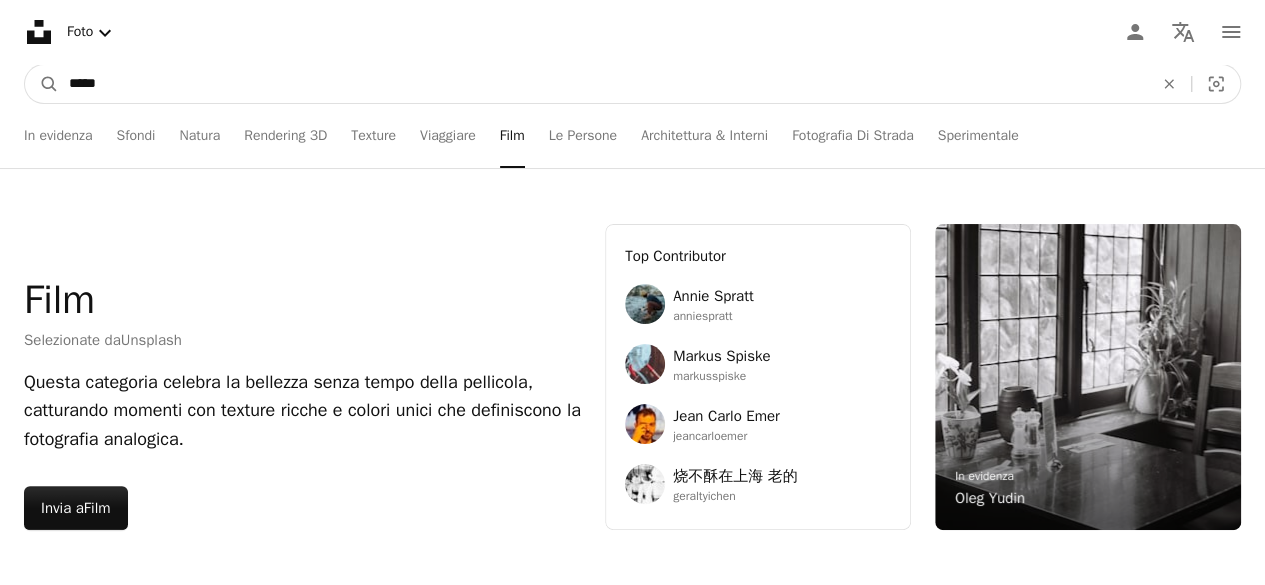 type on "*****" 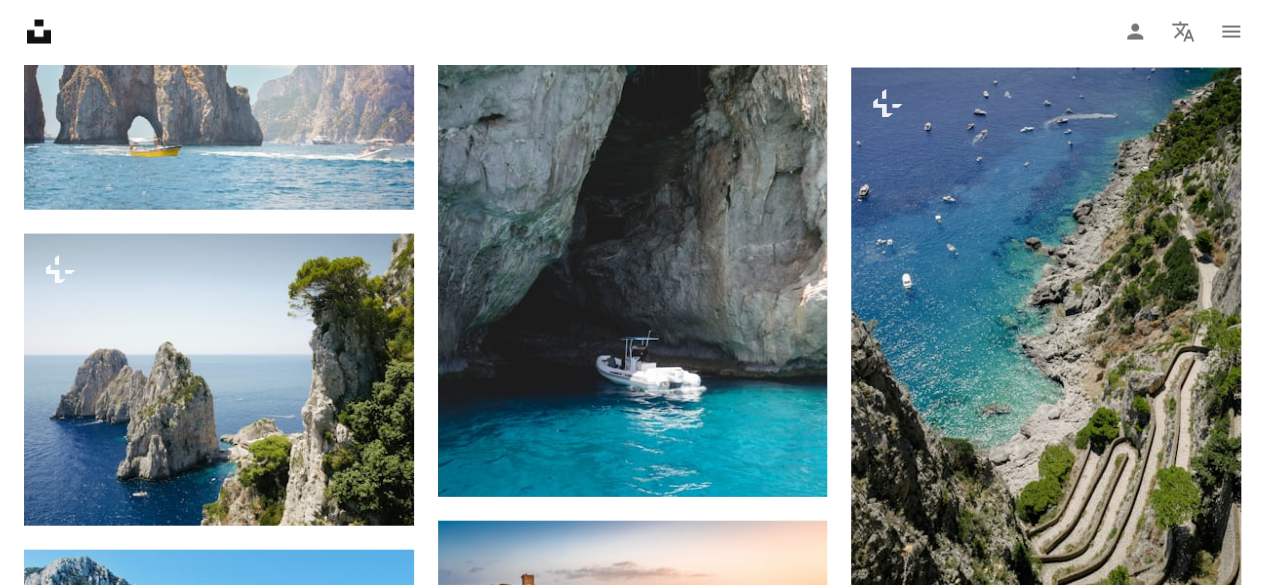 scroll, scrollTop: 2500, scrollLeft: 0, axis: vertical 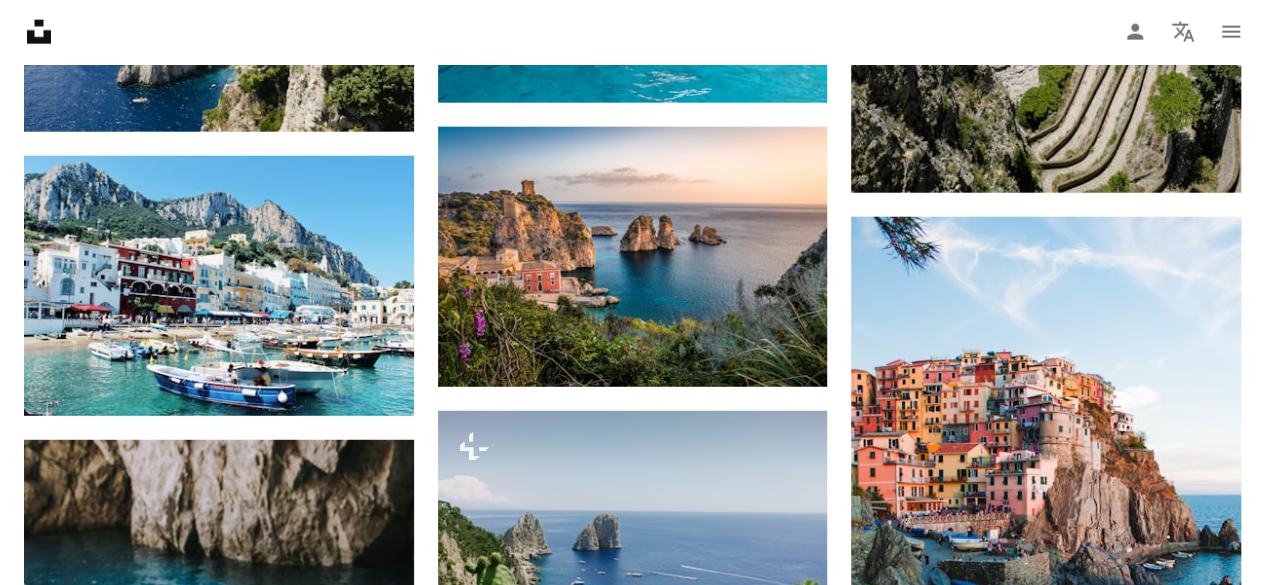 drag, startPoint x: 822, startPoint y: 308, endPoint x: 626, endPoint y: 34, distance: 336.88574 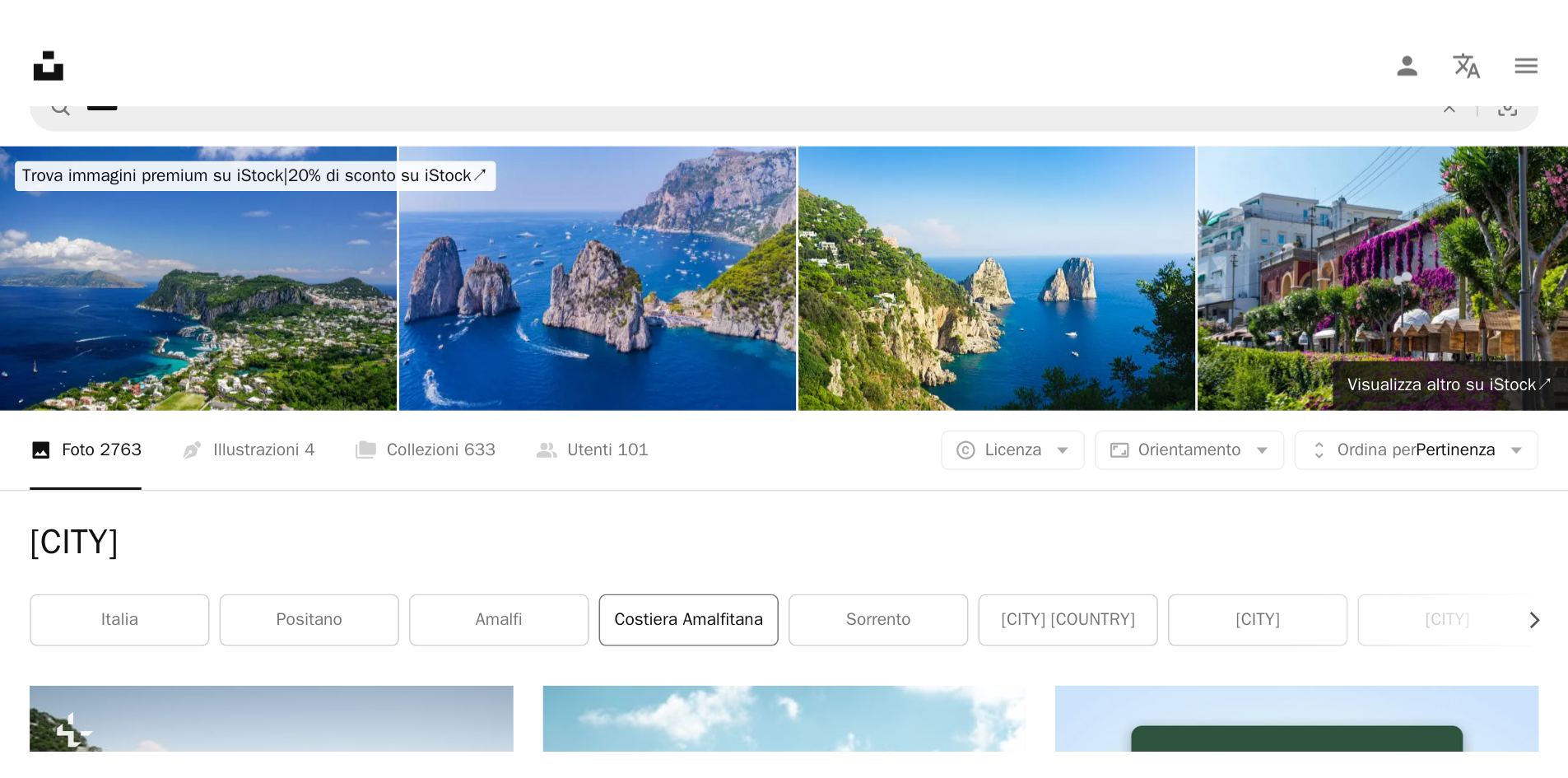 scroll, scrollTop: 0, scrollLeft: 0, axis: both 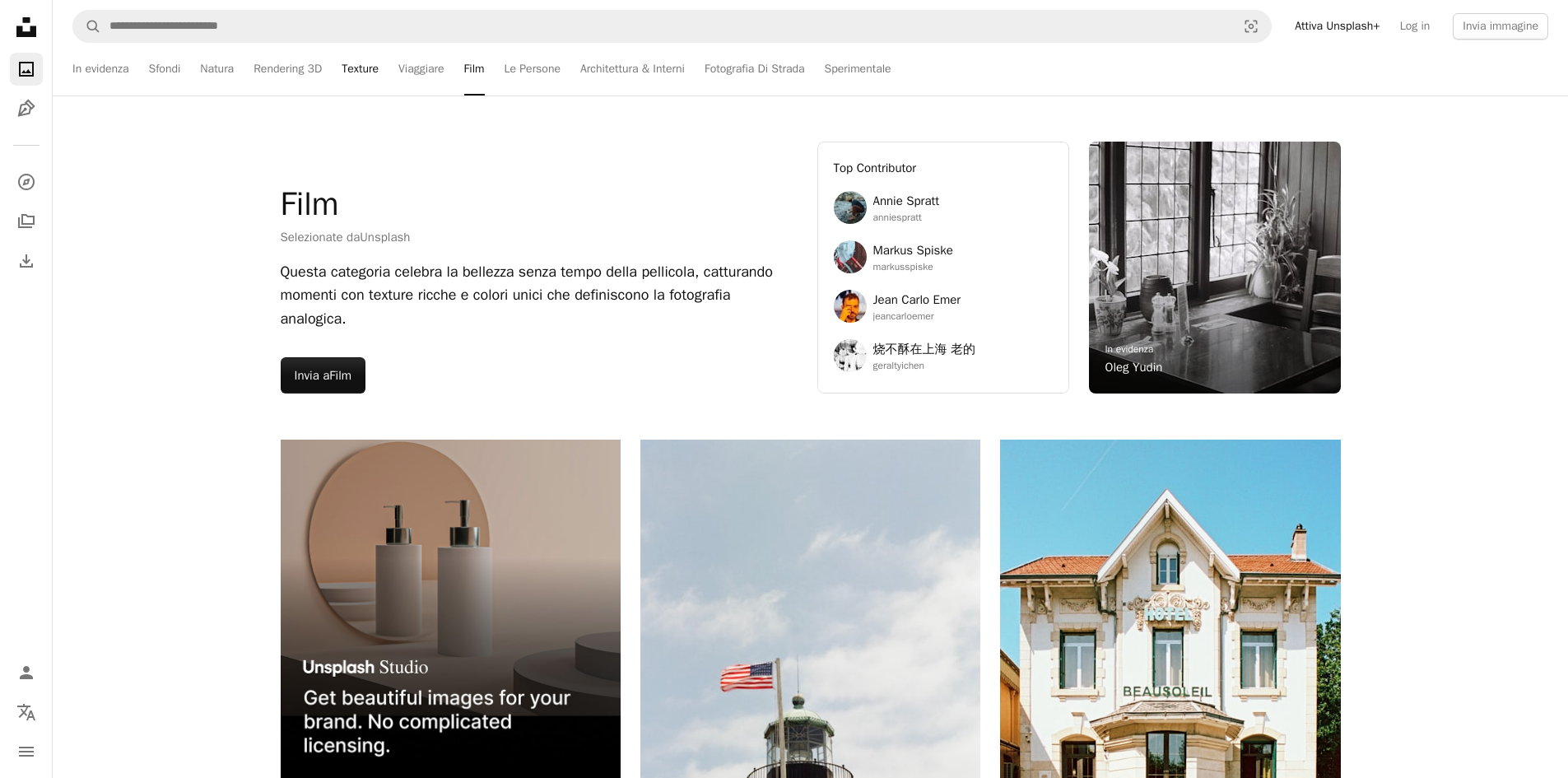 click on "Texture" at bounding box center [360, 69] 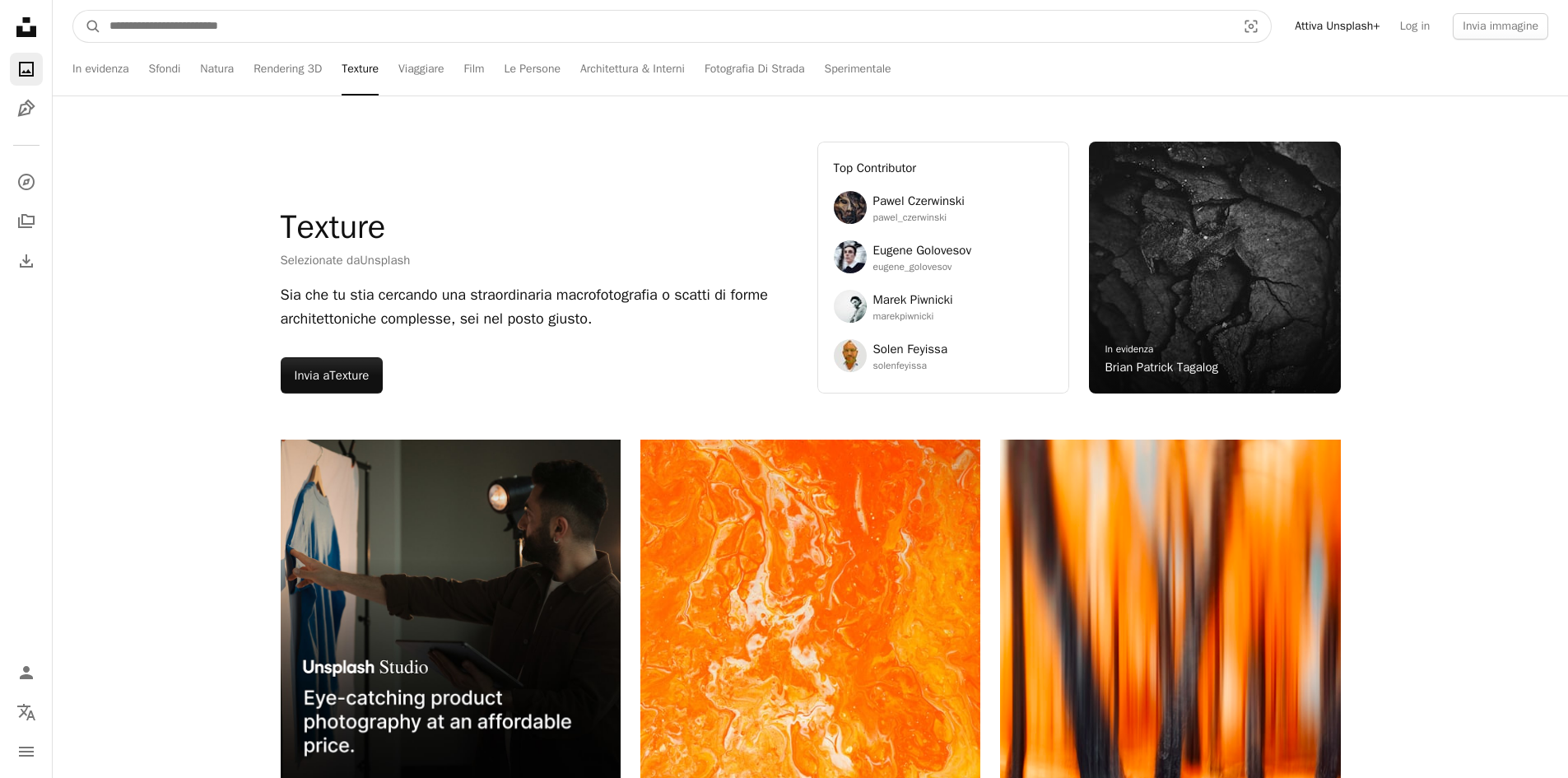click at bounding box center (666, 26) 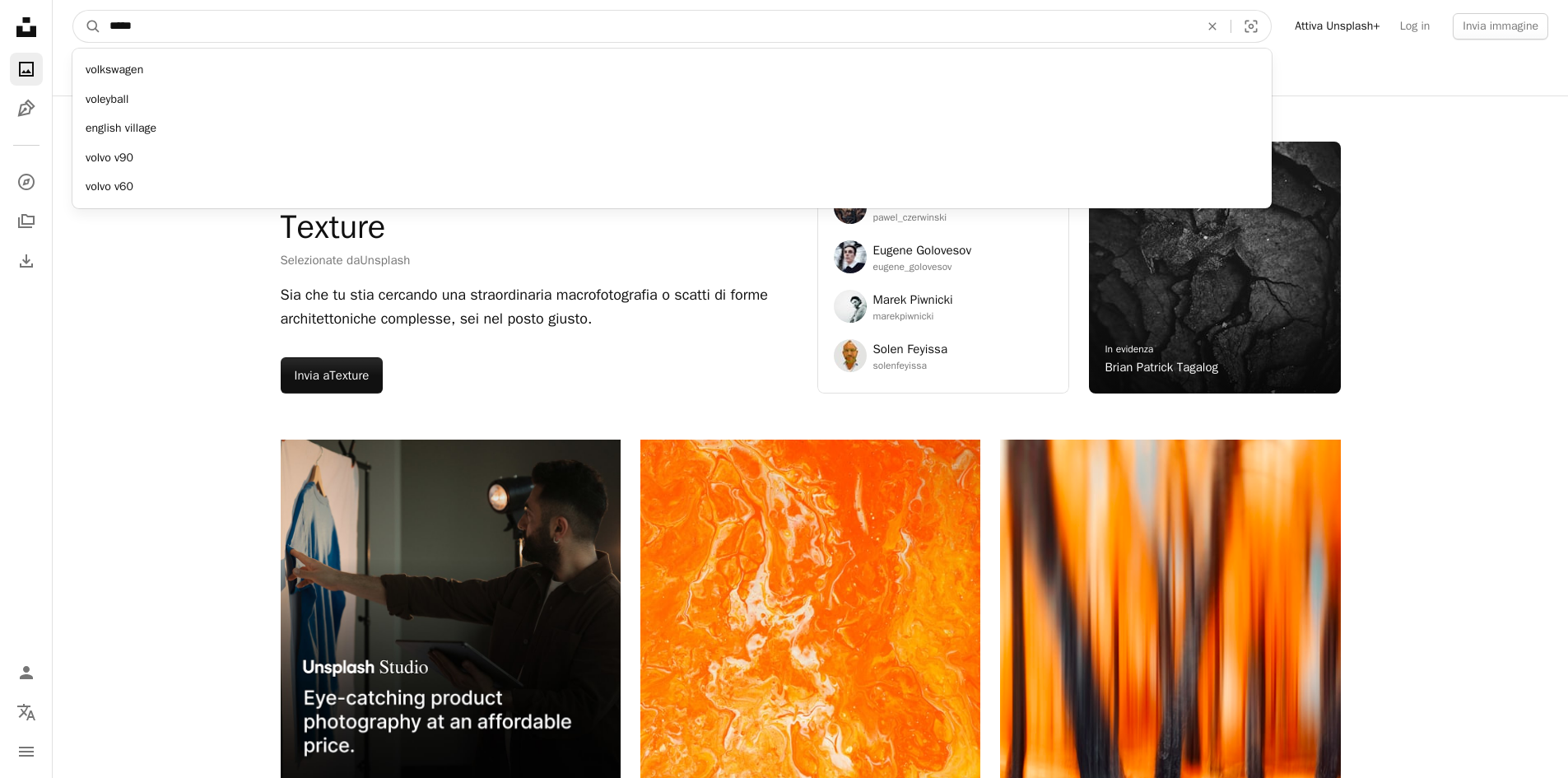 type on "*****" 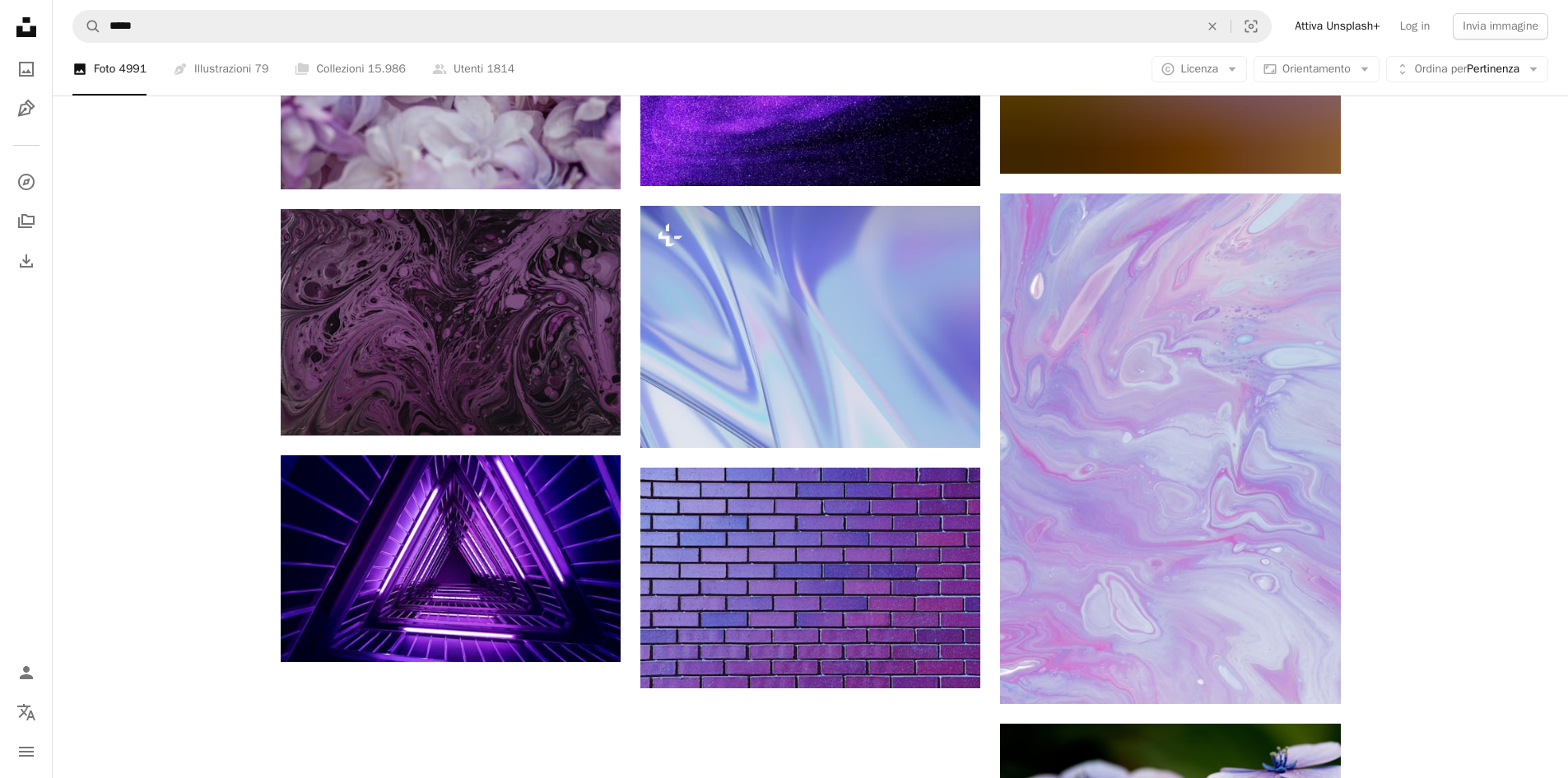 scroll, scrollTop: 2032, scrollLeft: 0, axis: vertical 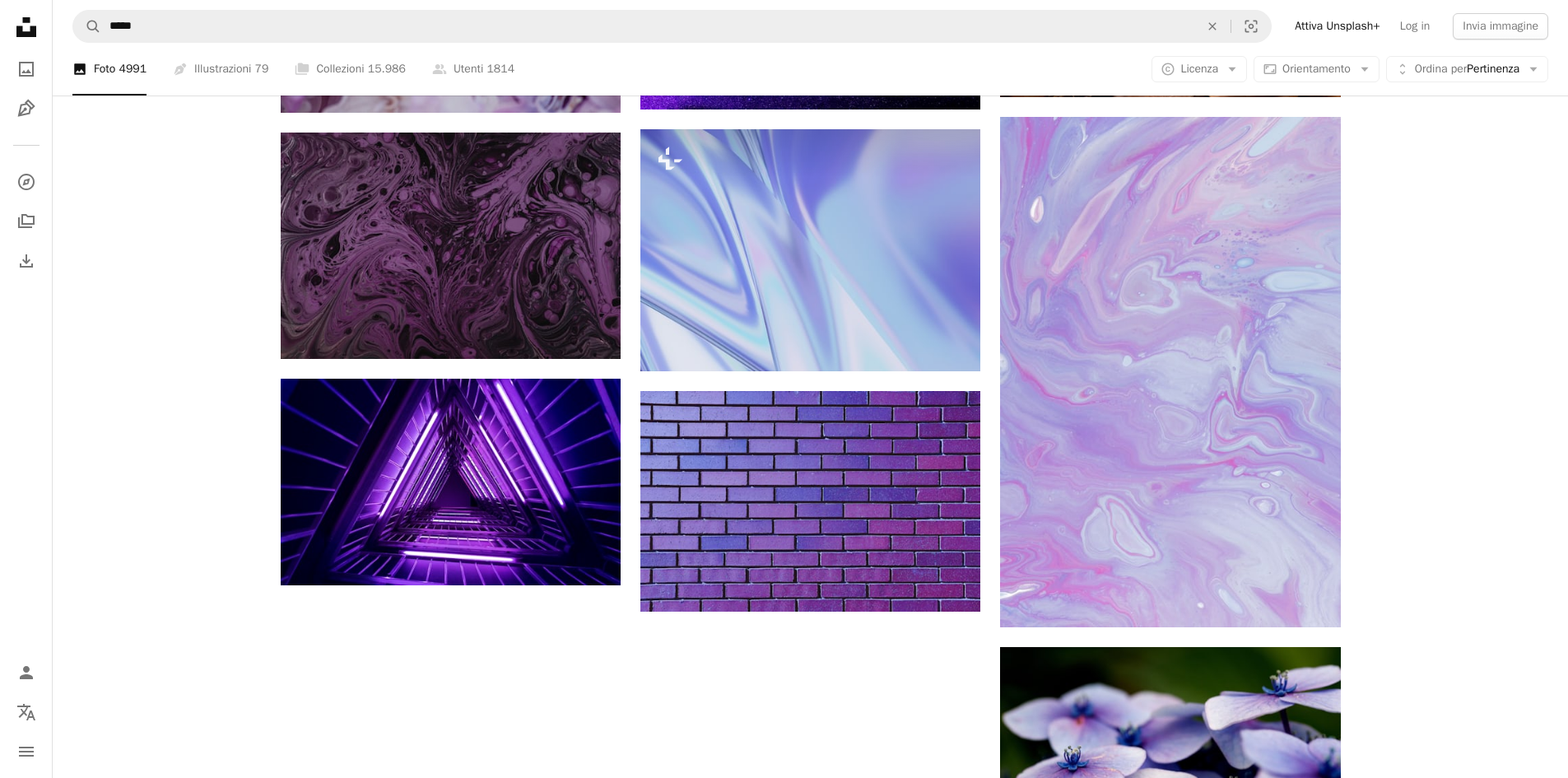 click on "Carica altro" at bounding box center [811, 940] 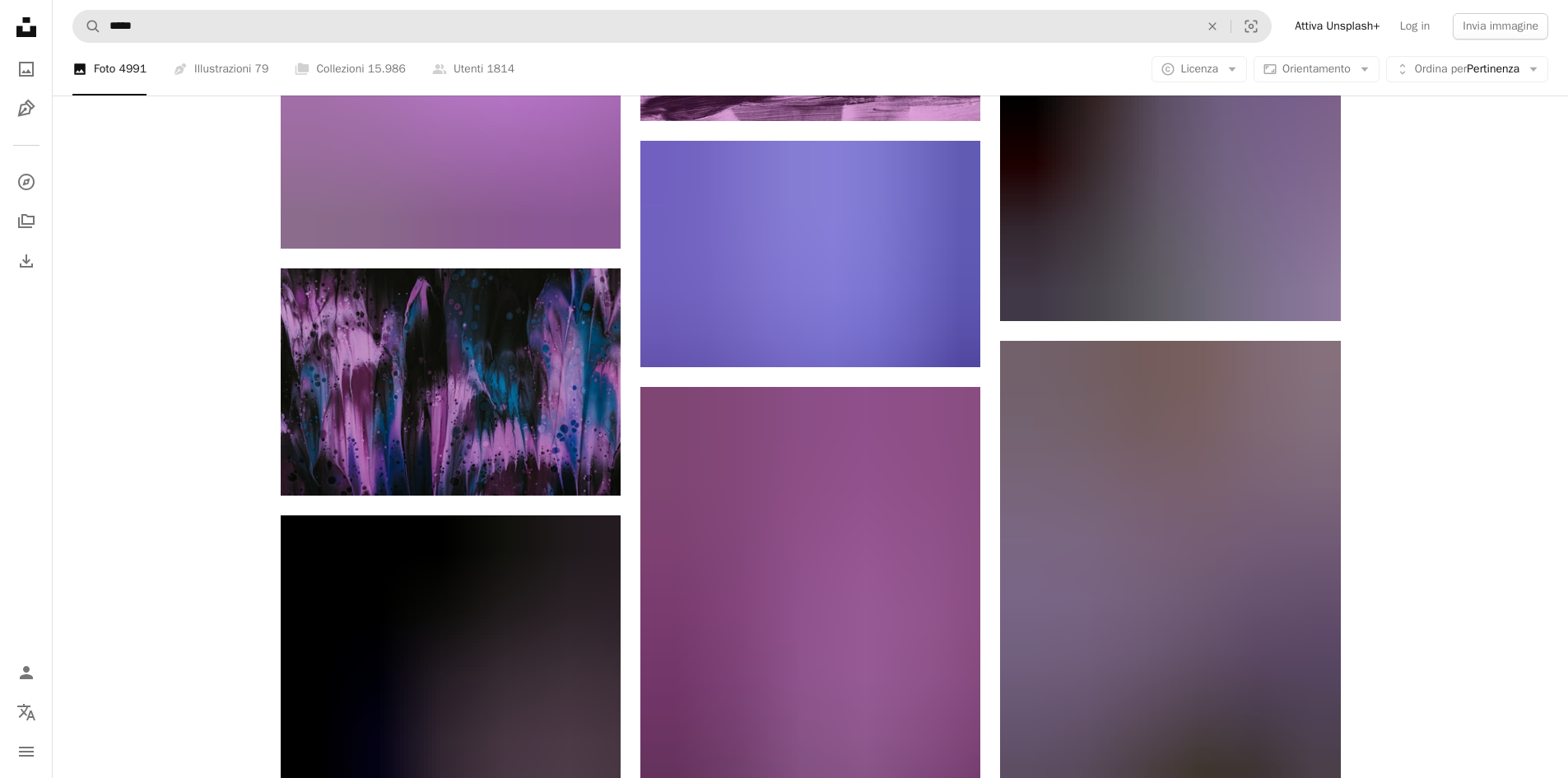 scroll, scrollTop: 14216, scrollLeft: 0, axis: vertical 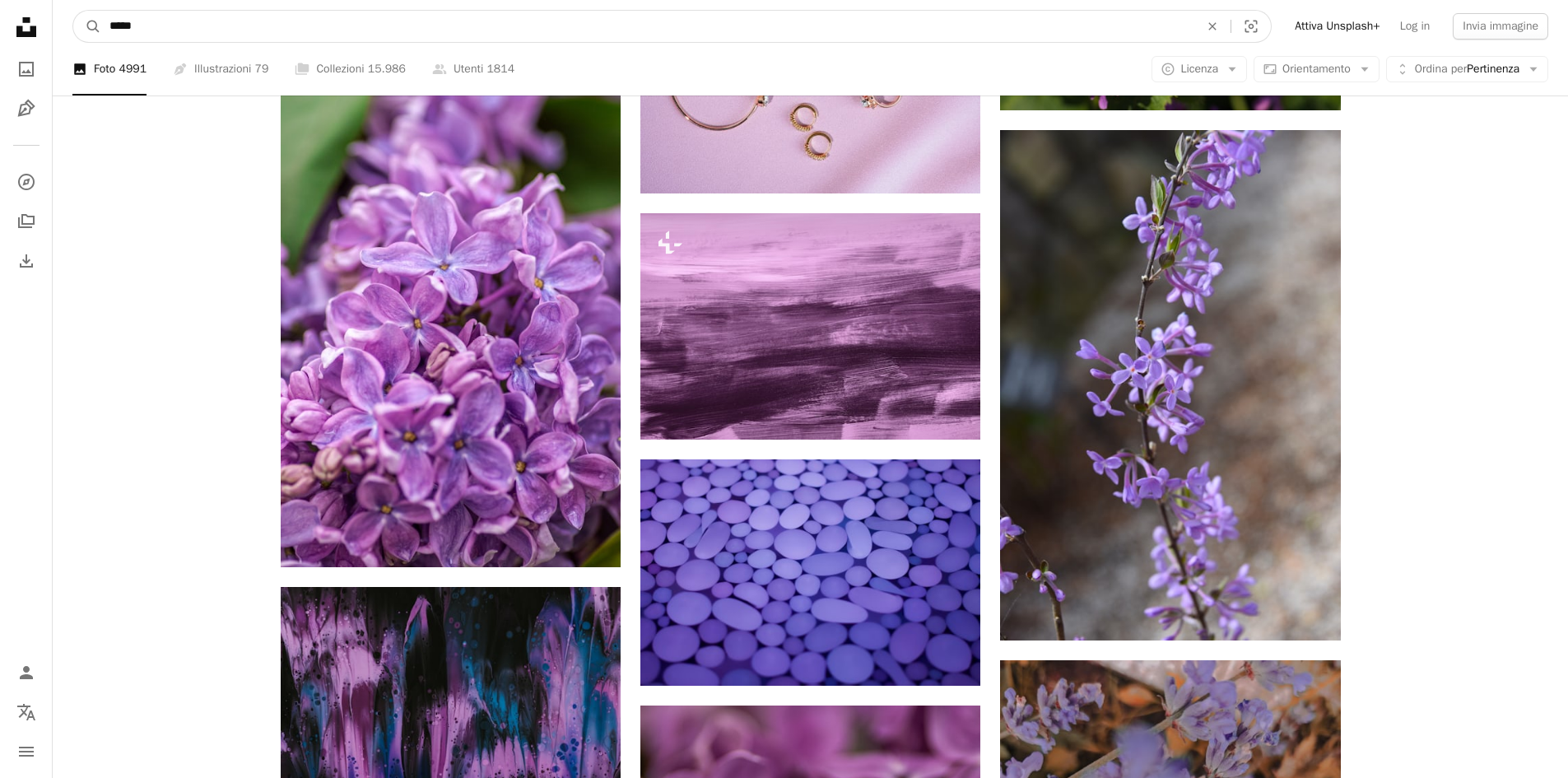 click on "*****" at bounding box center (648, 26) 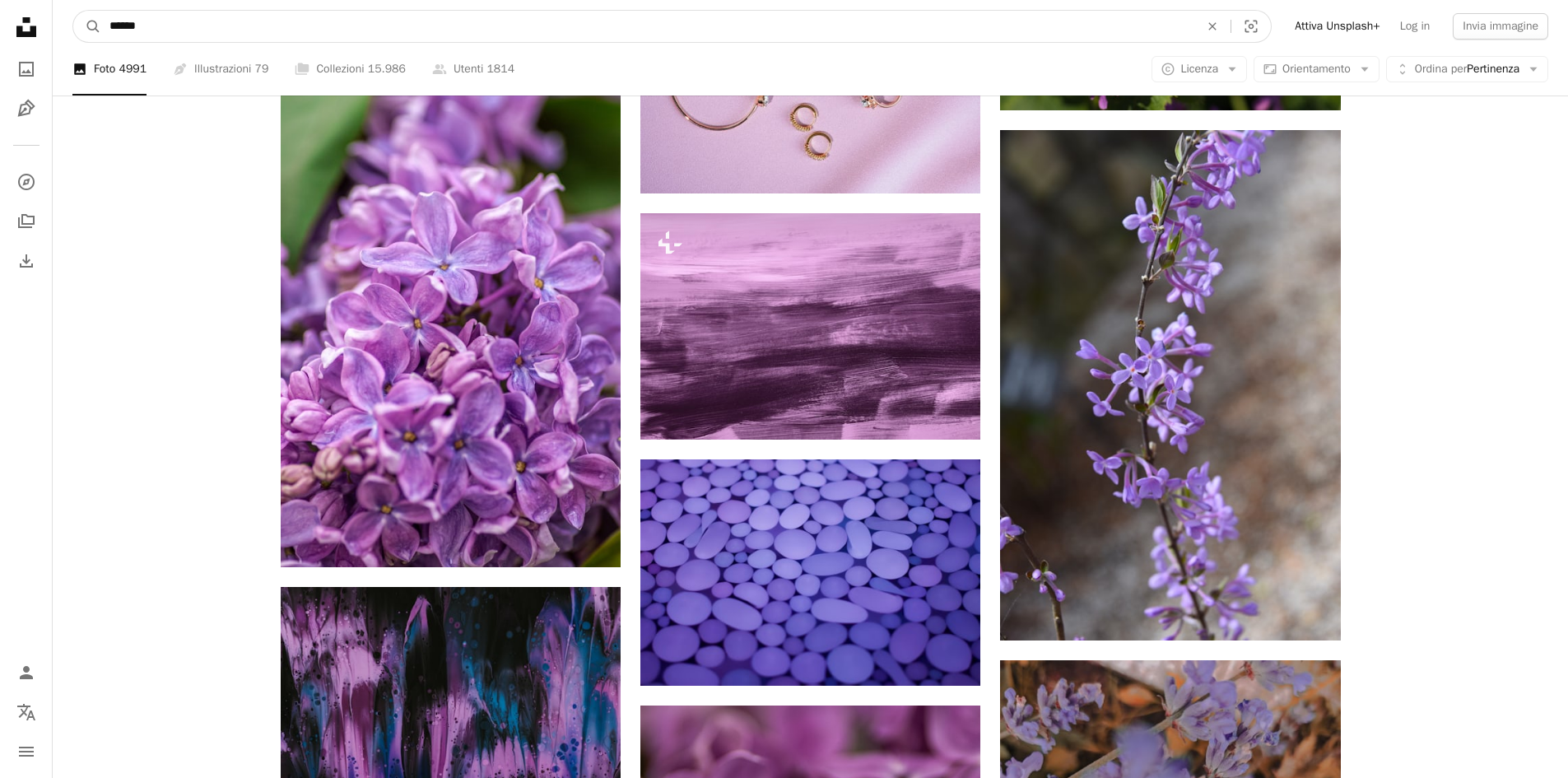 type on "******" 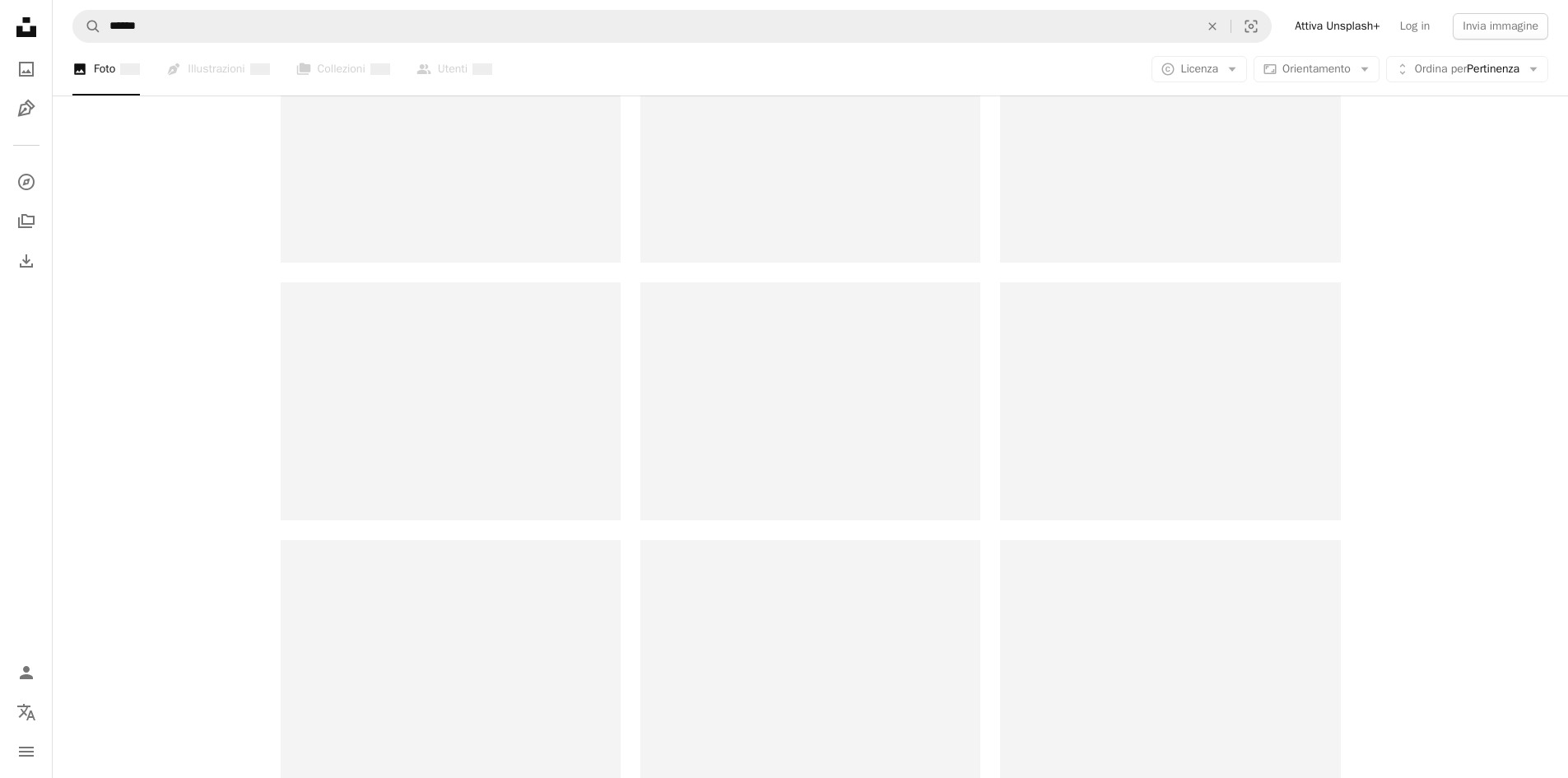scroll, scrollTop: 0, scrollLeft: 0, axis: both 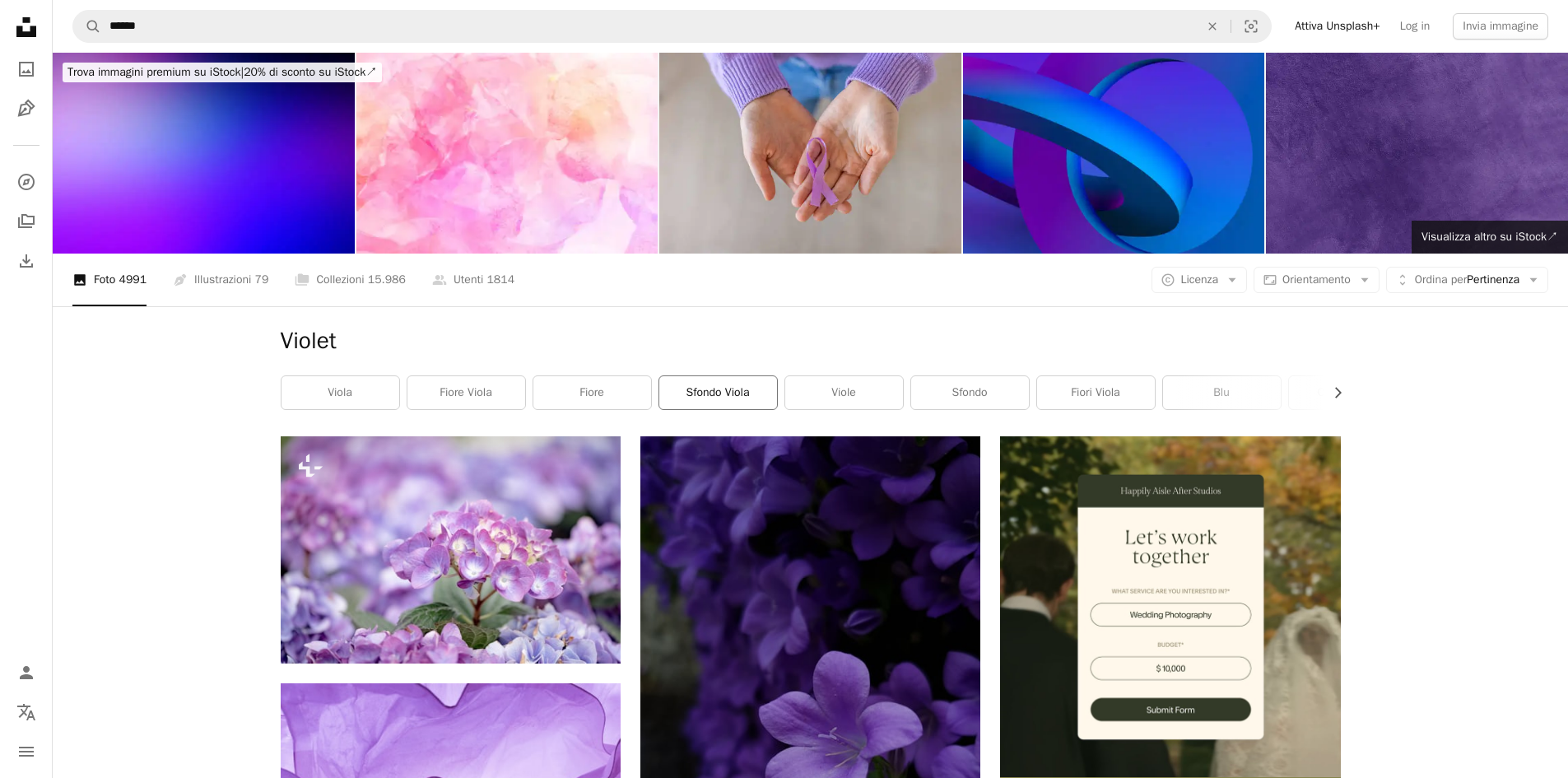 click on "sfondo viola" at bounding box center (718, 393) 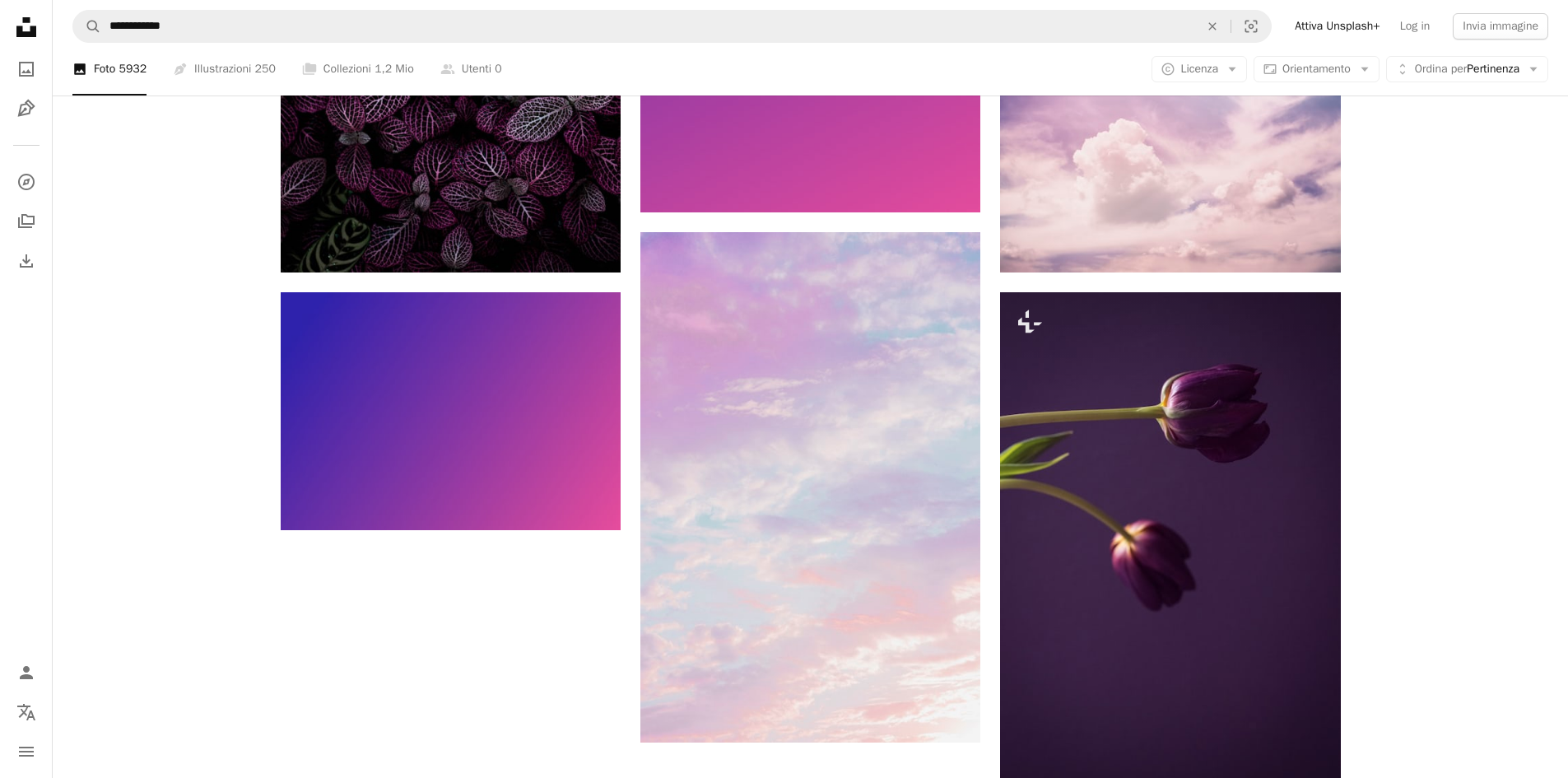 scroll, scrollTop: 2305, scrollLeft: 0, axis: vertical 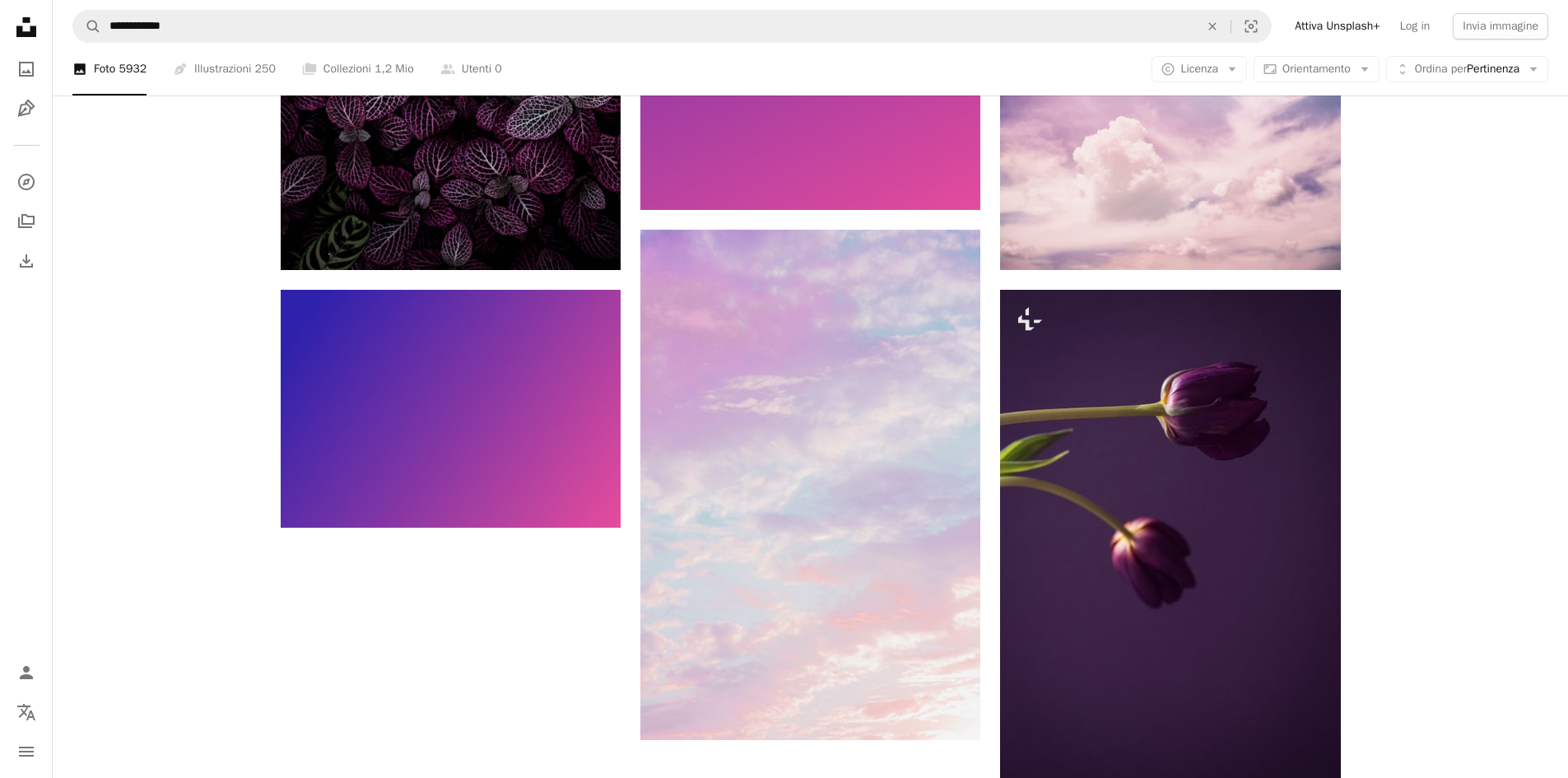 click on "Carica altro" at bounding box center (811, 1112) 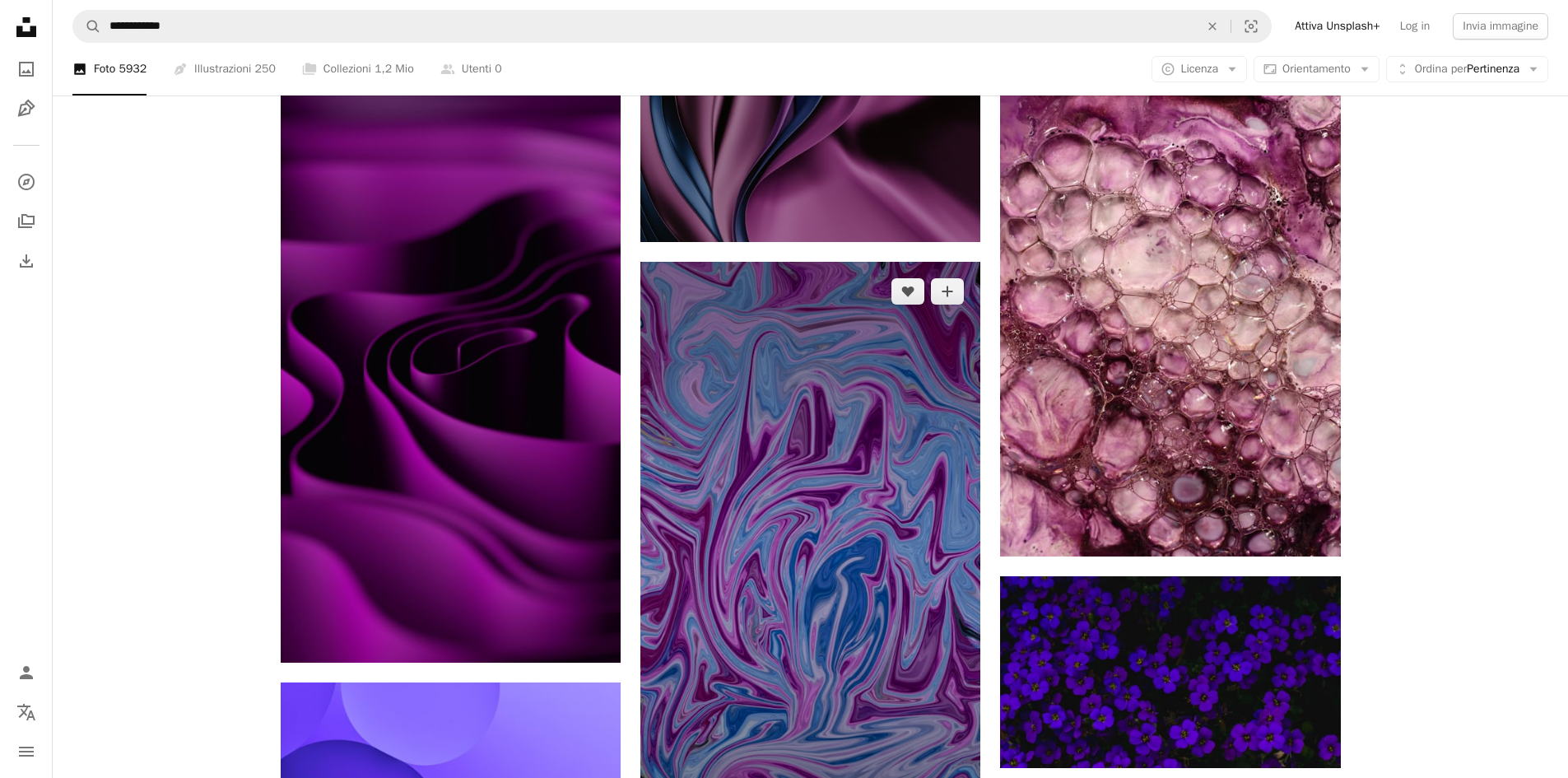 scroll, scrollTop: 12267, scrollLeft: 0, axis: vertical 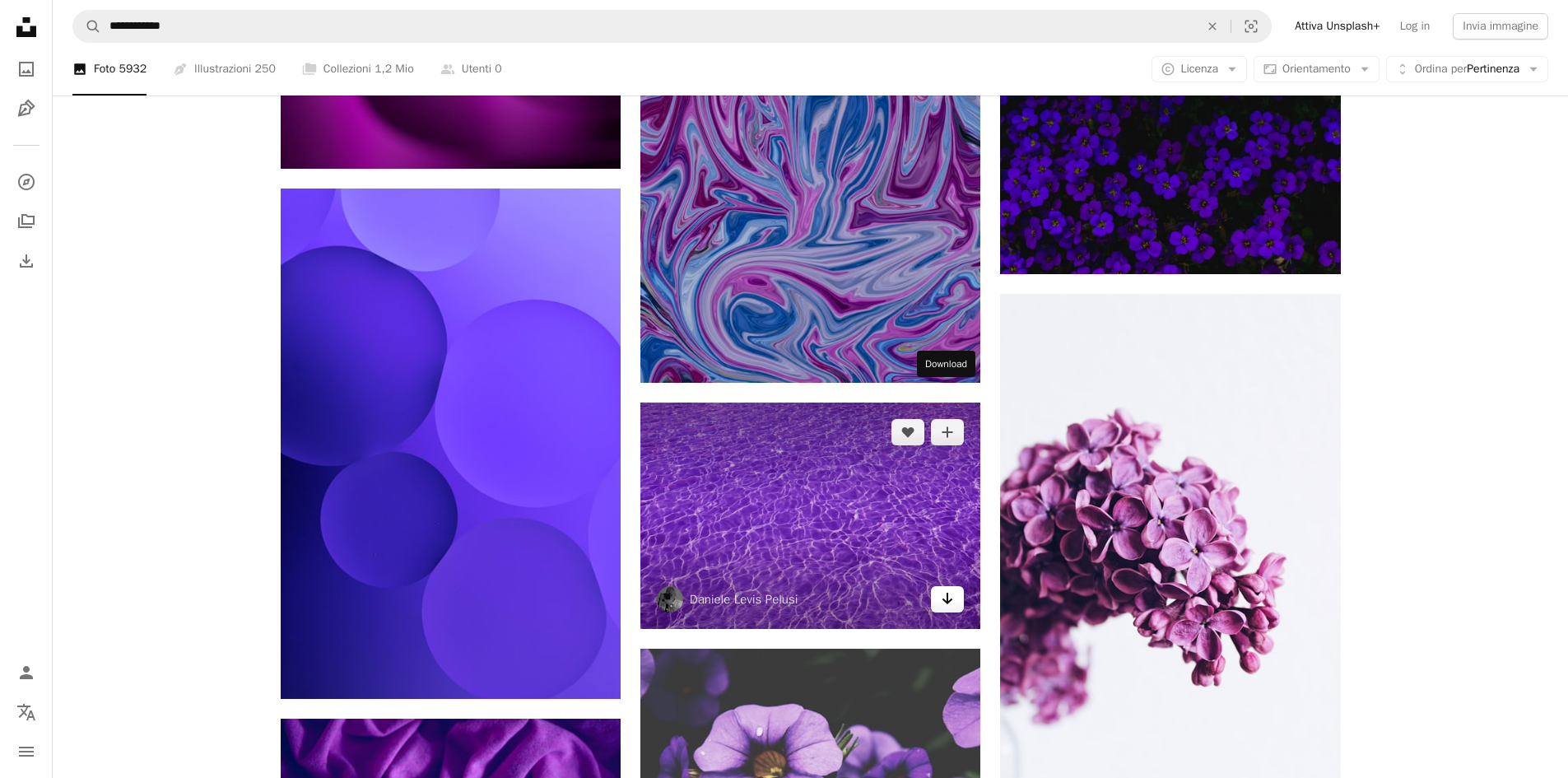 click on "Arrow pointing down" at bounding box center [947, 599] 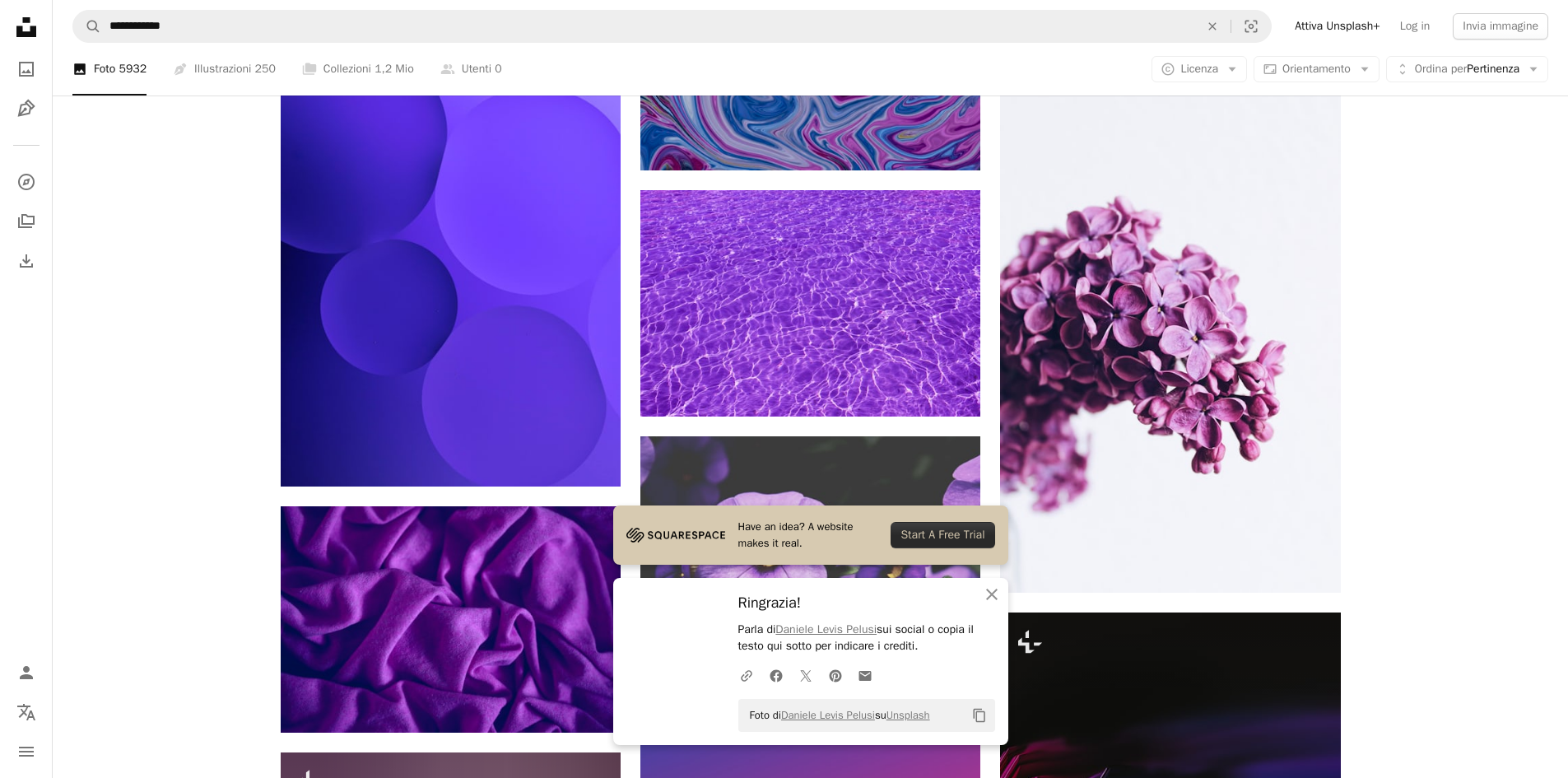 scroll, scrollTop: 12596, scrollLeft: 0, axis: vertical 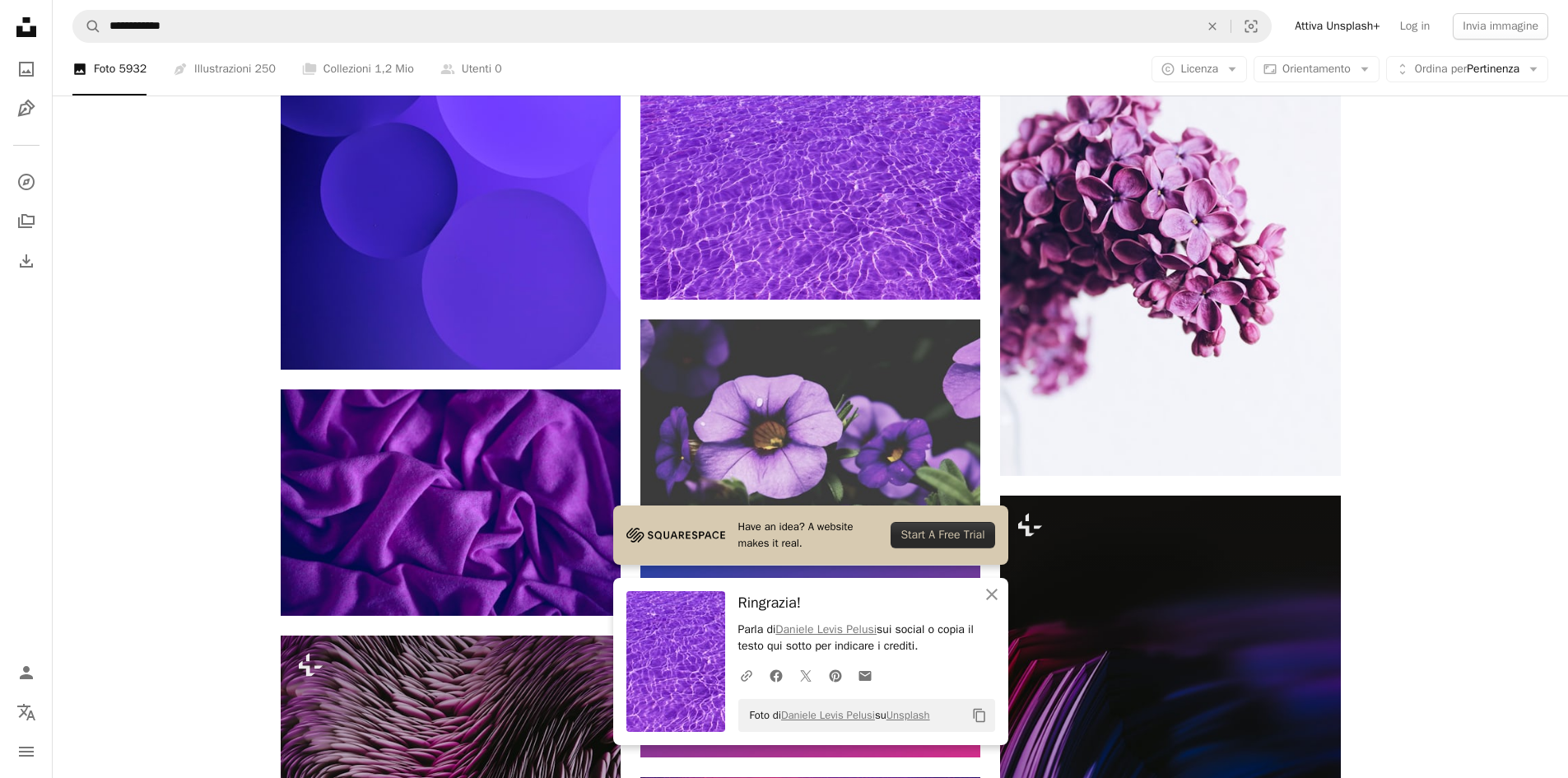 click on "Plus sign for Unsplash+ A heart A plus sign [FIRST] [LAST] Per Unsplash+ A lock Download A heart A plus sign [FIRST] [LAST] Arrow pointing down A heart A plus sign [FIRST] [LAST] Arrow pointing down A heart A plus sign [FIRST] [LAST] Disponibile per il servizio A checkmark inside of a circle Arrow pointing down A heart A plus sign [FIRST] [LAST] Arrow pointing down Plus sign for Unsplash+ A heart A plus sign [FIRST] [LAST] Per Unsplash+ A lock Download A heart A plus sign [FIRST] [LAST] Arrow pointing down A heart A plus sign [FIRST] [LAST] Disponibile per il servizio A checkmark inside of a circle Arrow pointing down –– ––– ––– – ––– – – ––– –– –– –––– –– The best in on-brand content creation Learn More A heart A plus sign [FIRST] [LAST]" at bounding box center [810, -3529] 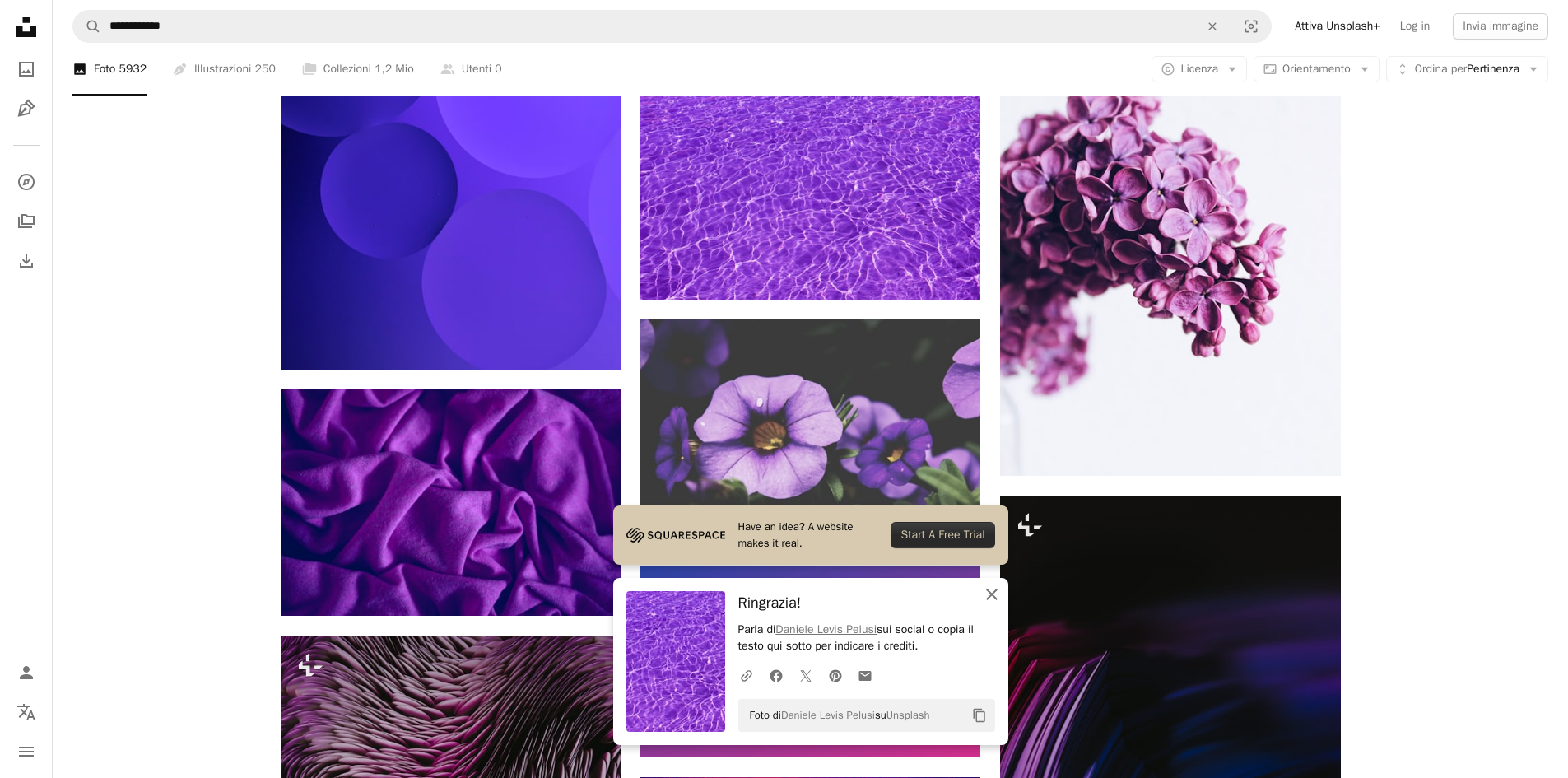 click on "An X shape" 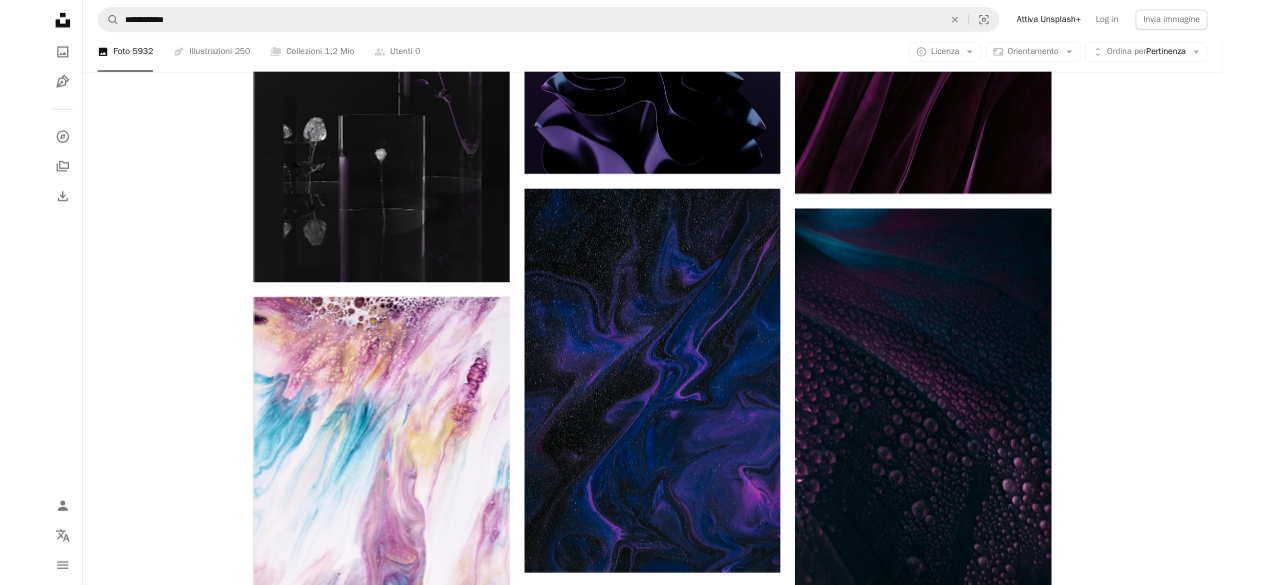 scroll, scrollTop: 22300, scrollLeft: 0, axis: vertical 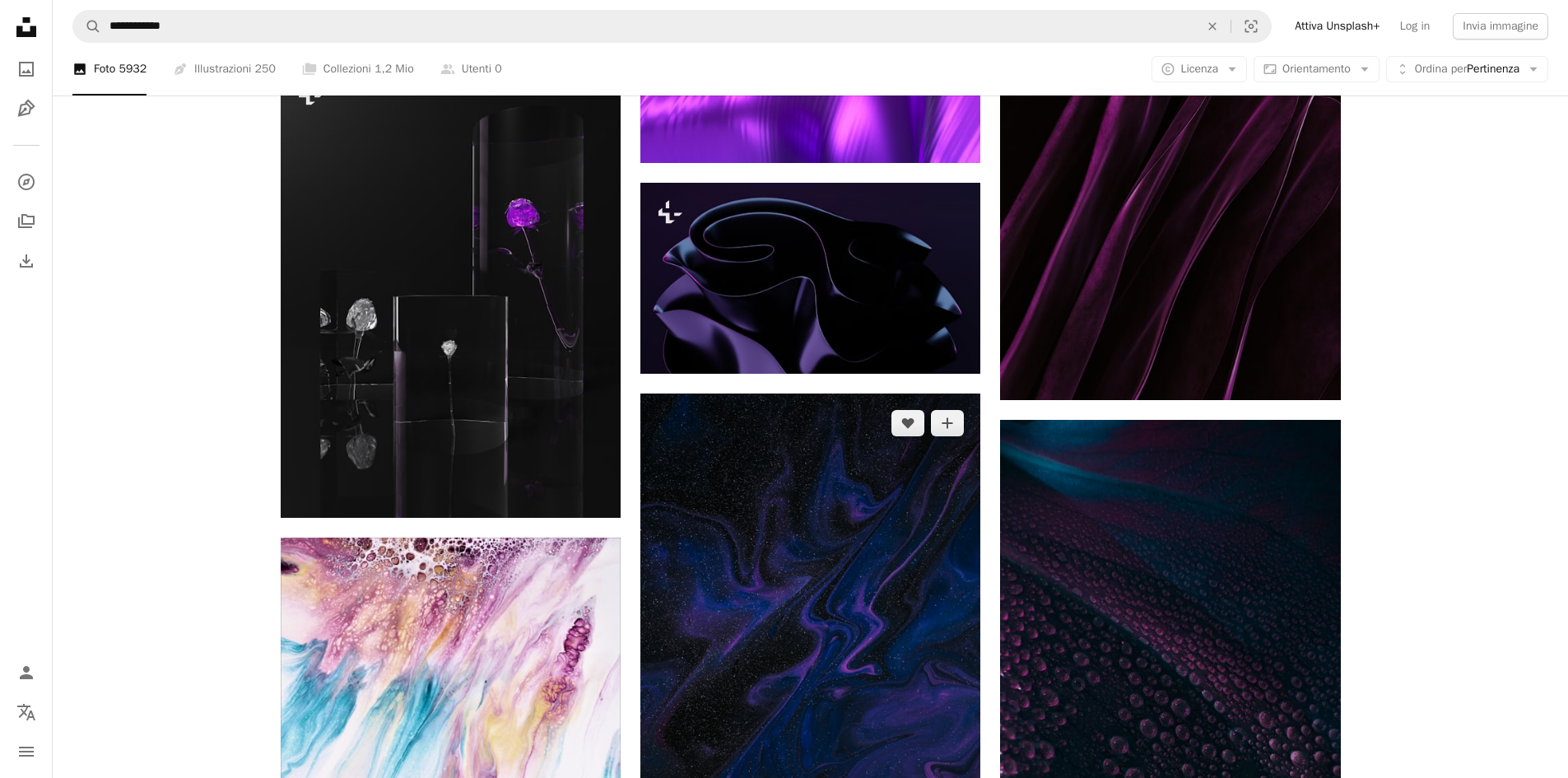 click on "Arrow pointing down" at bounding box center (947, 874) 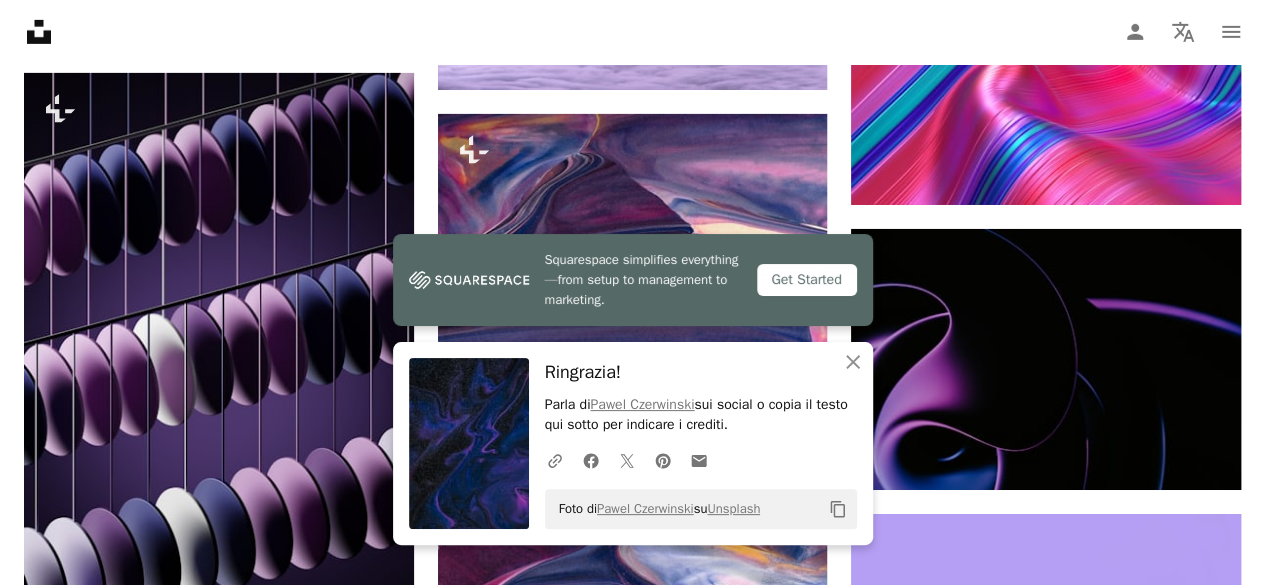 scroll, scrollTop: 22305, scrollLeft: 0, axis: vertical 